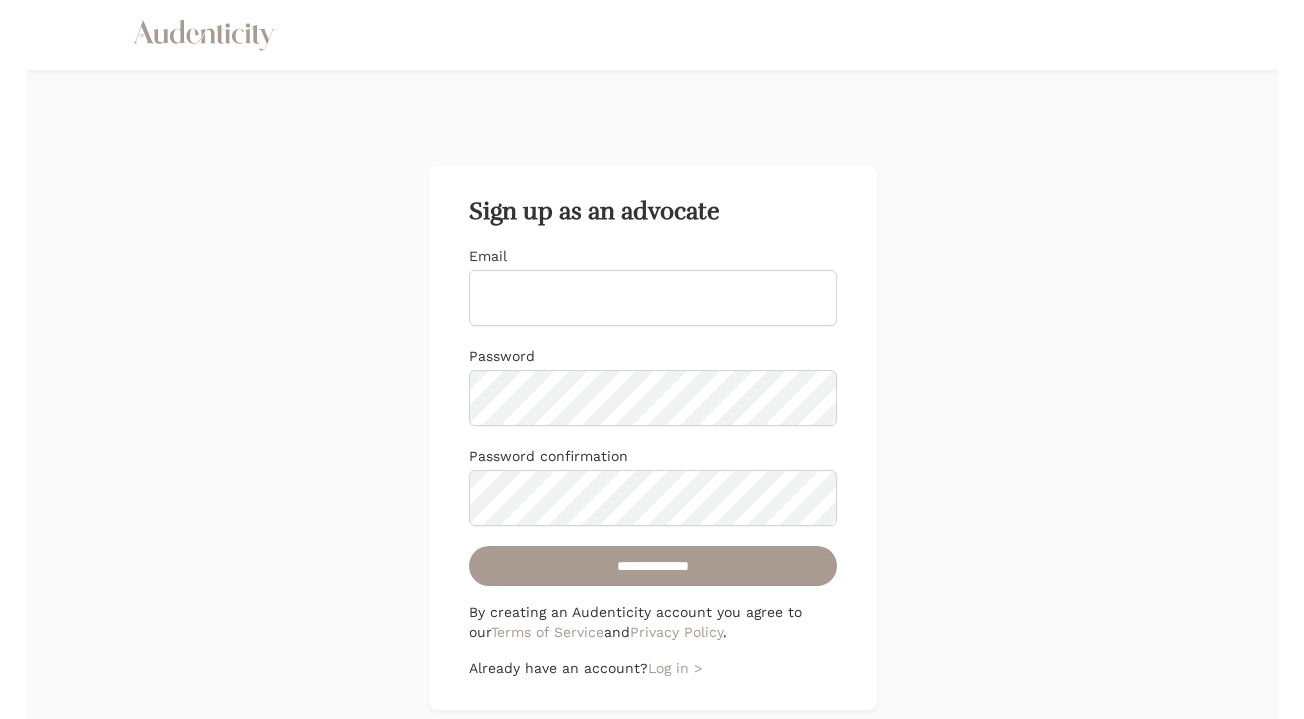 scroll, scrollTop: 0, scrollLeft: 0, axis: both 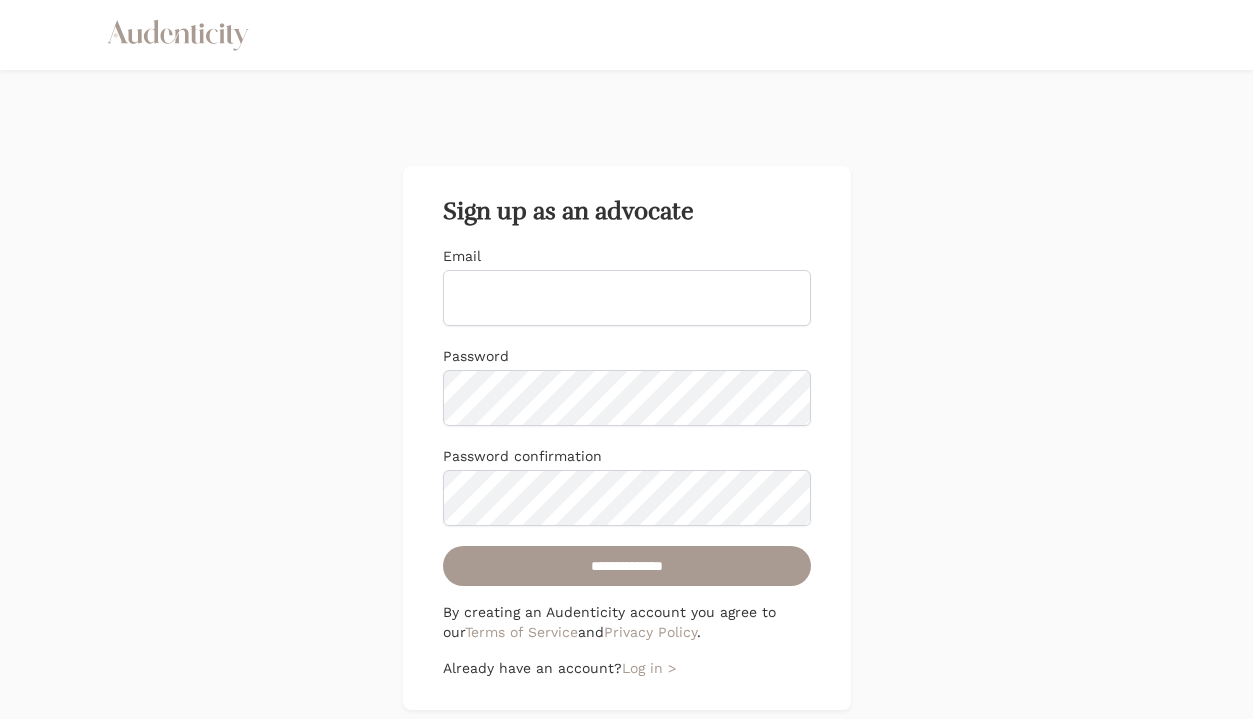 click on "Email" at bounding box center [627, 298] 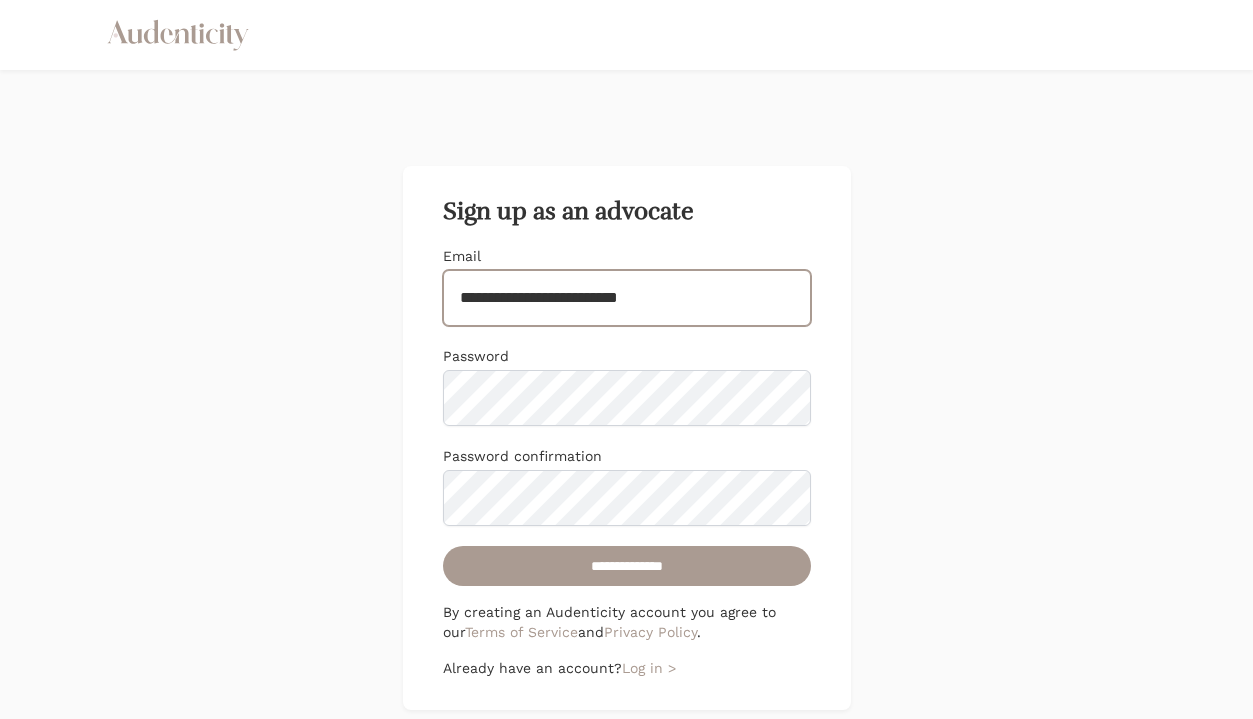 drag, startPoint x: 757, startPoint y: 304, endPoint x: 430, endPoint y: 281, distance: 327.80786 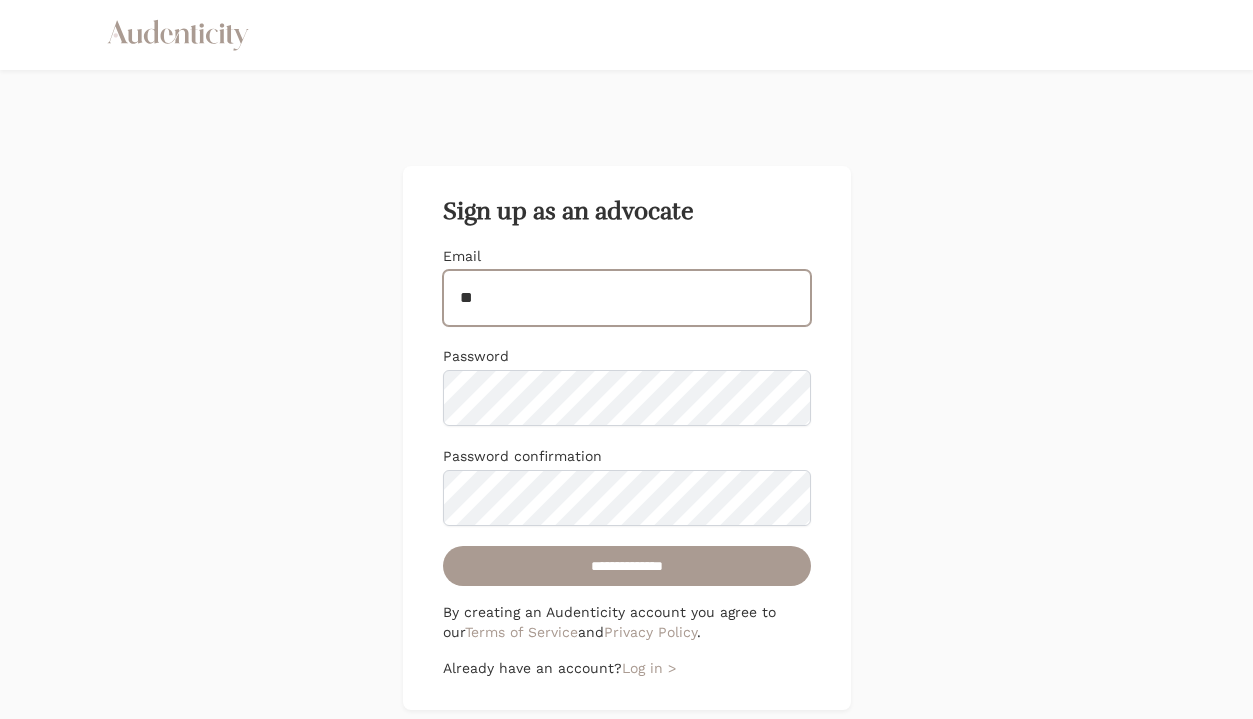 type on "*" 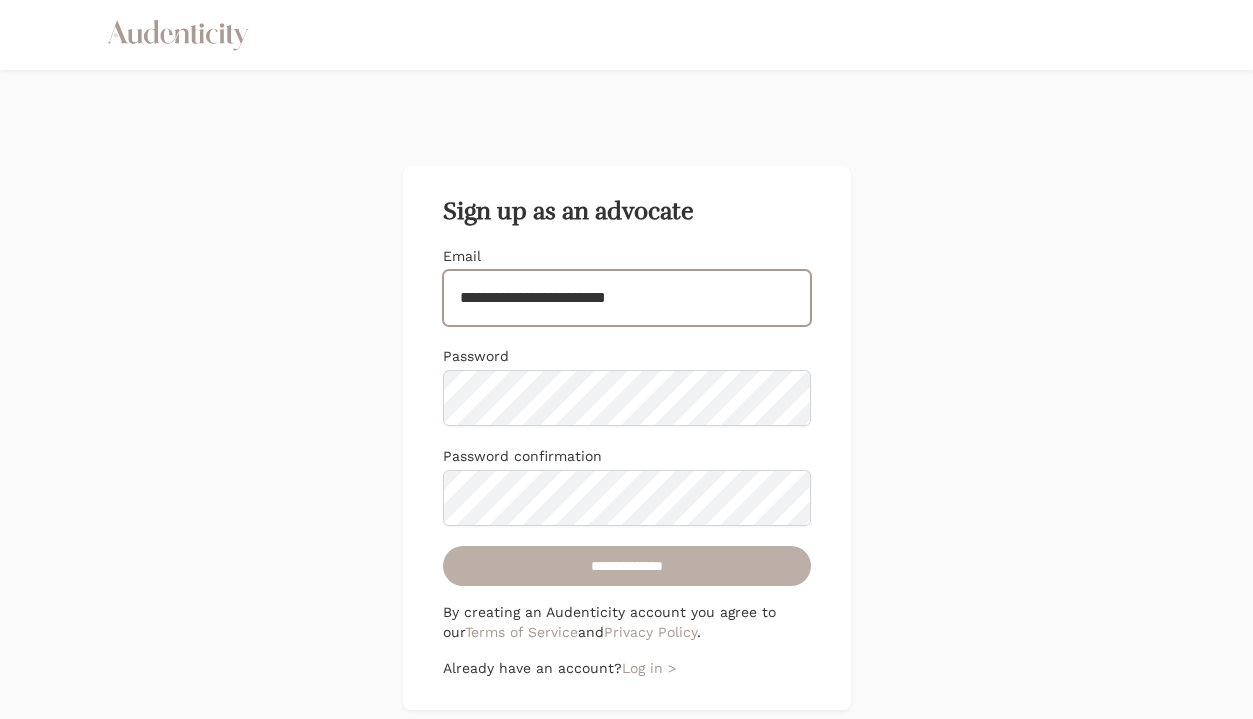 type on "**********" 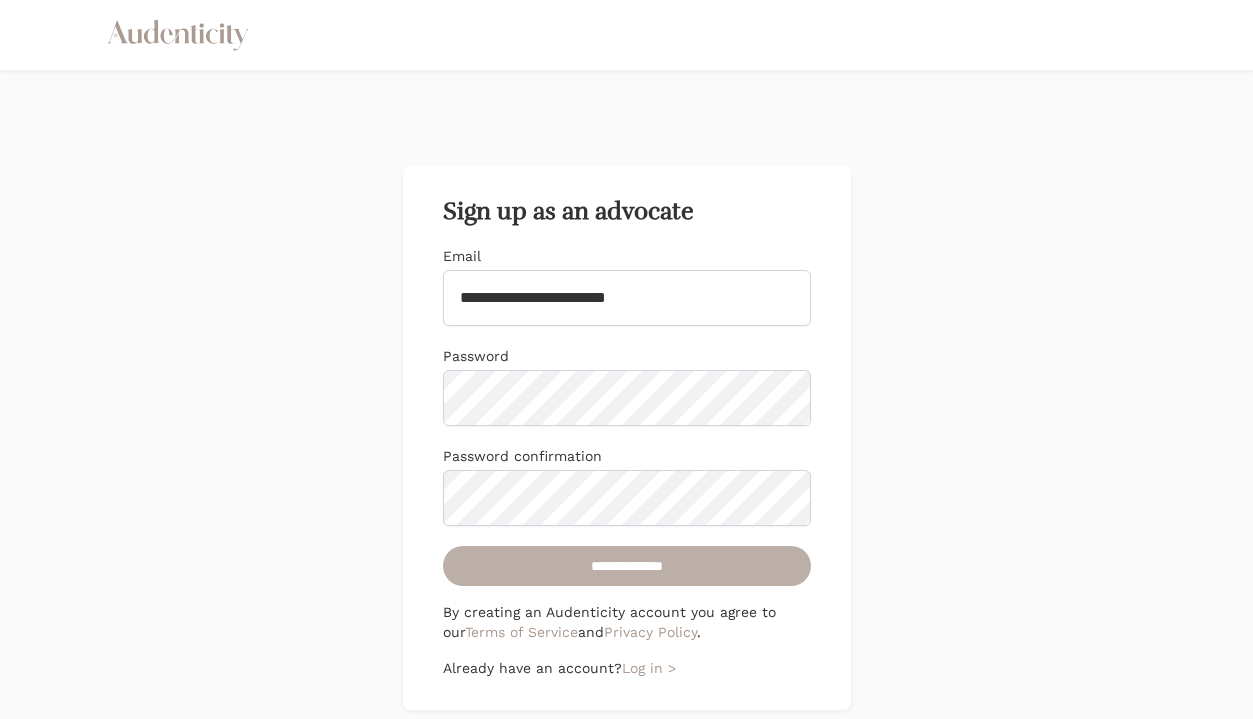 click on "**********" at bounding box center (627, 566) 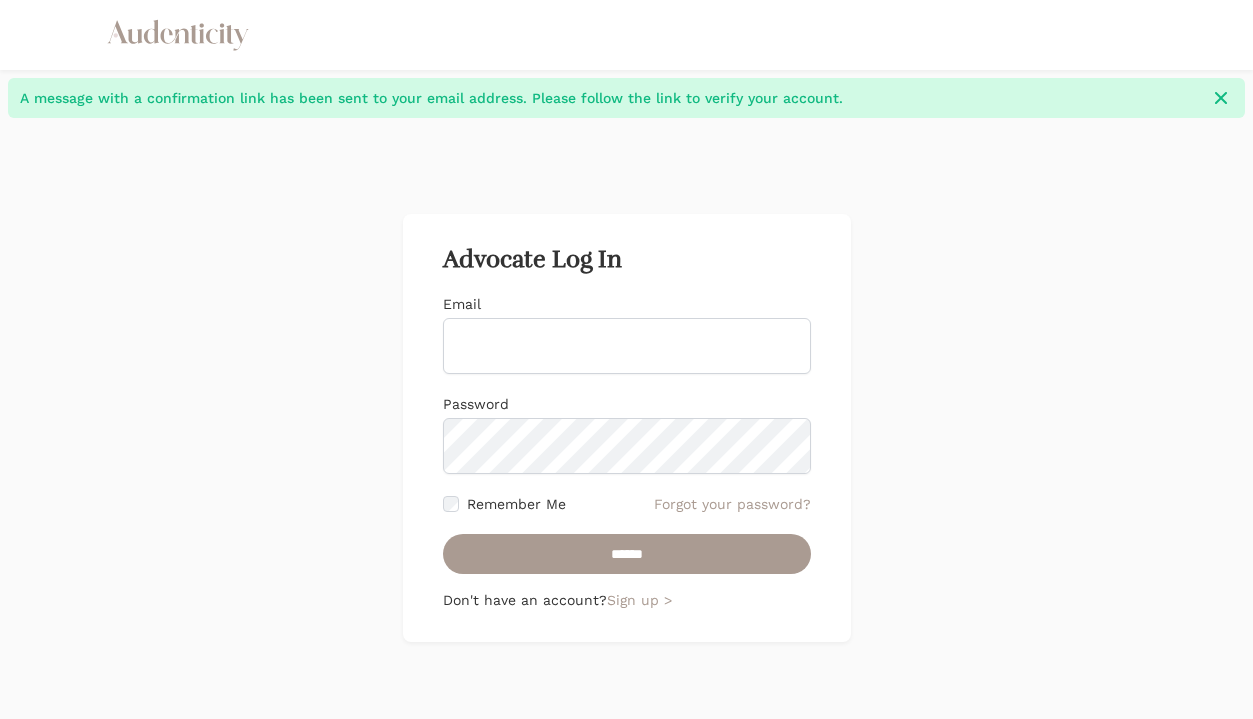 scroll, scrollTop: 0, scrollLeft: 0, axis: both 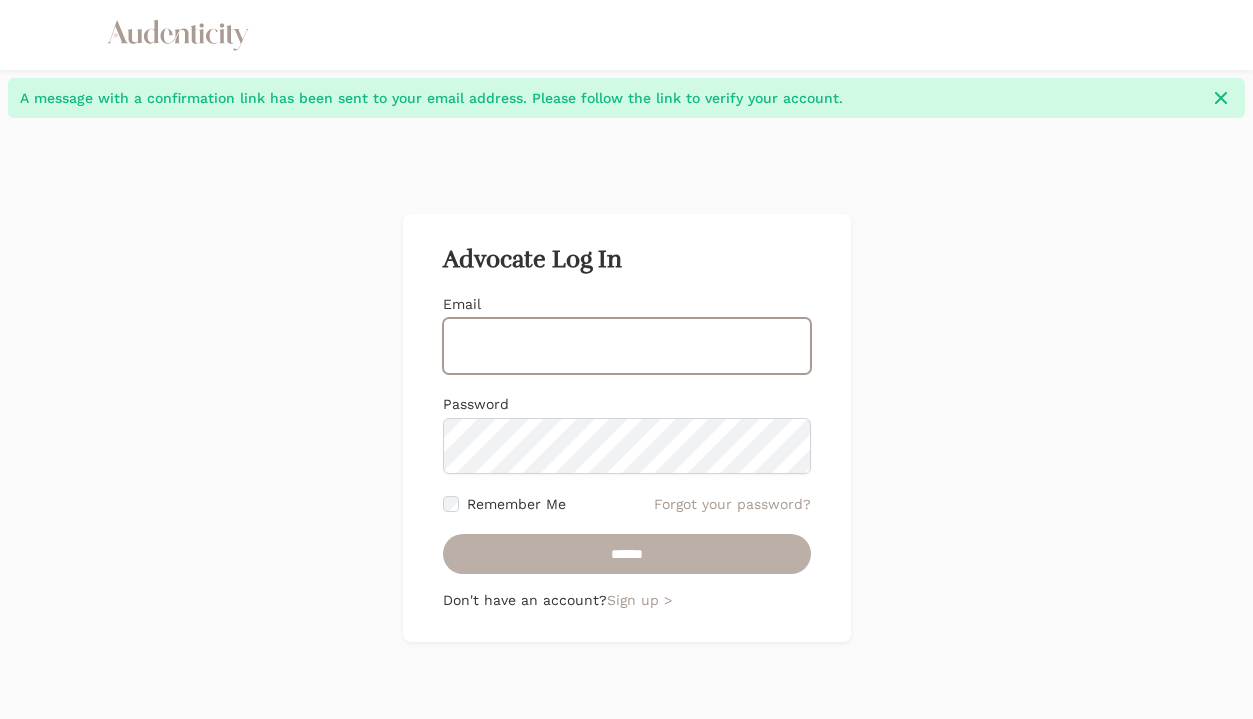 type on "**********" 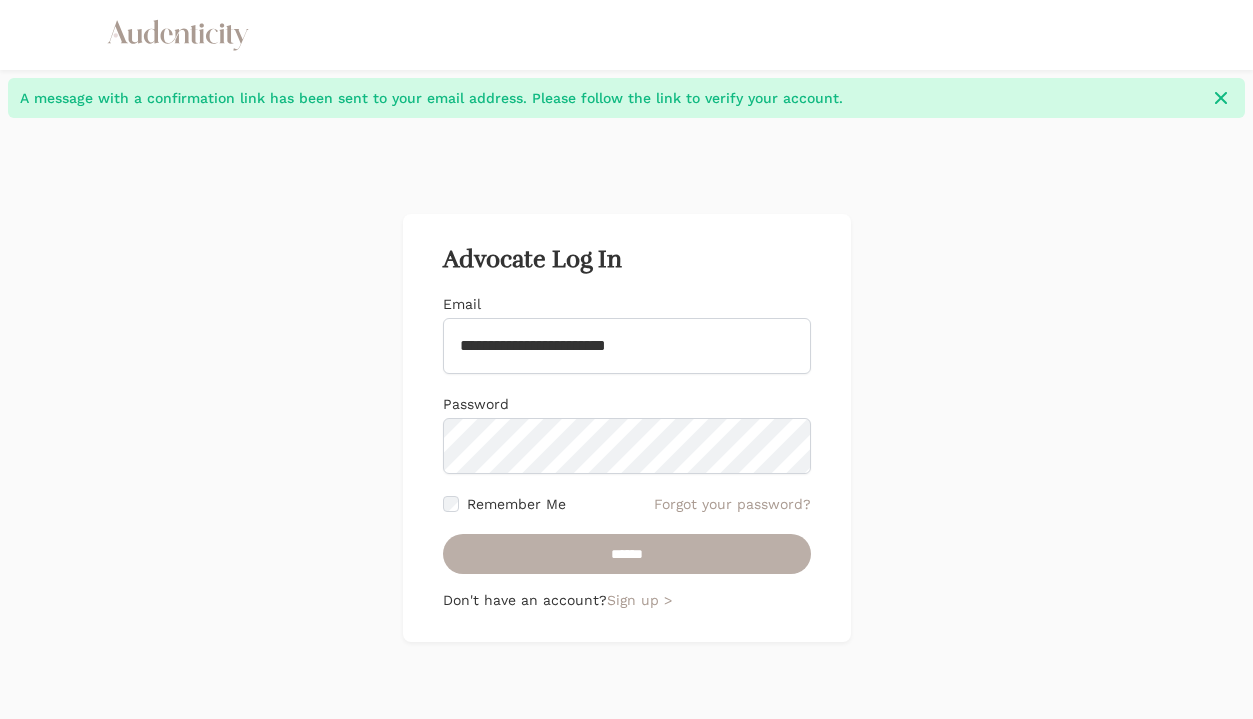 click on "******" at bounding box center [627, 554] 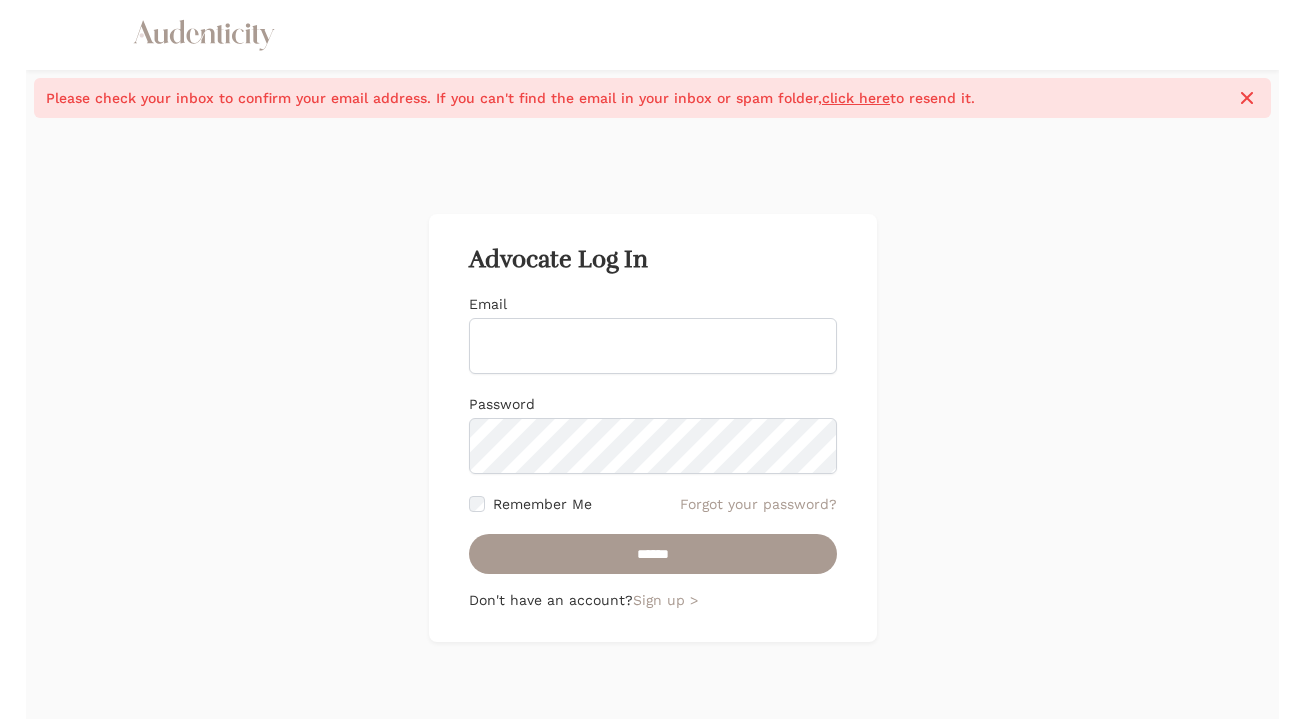 scroll, scrollTop: 0, scrollLeft: 0, axis: both 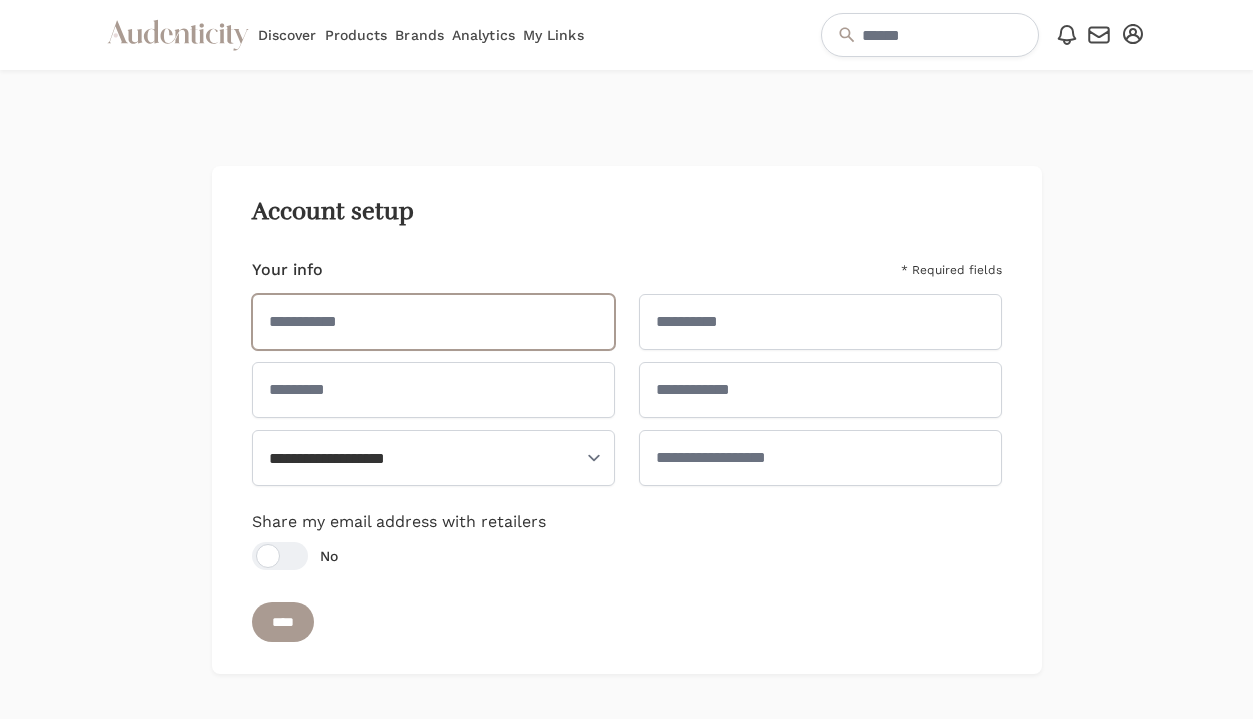 click at bounding box center (433, 322) 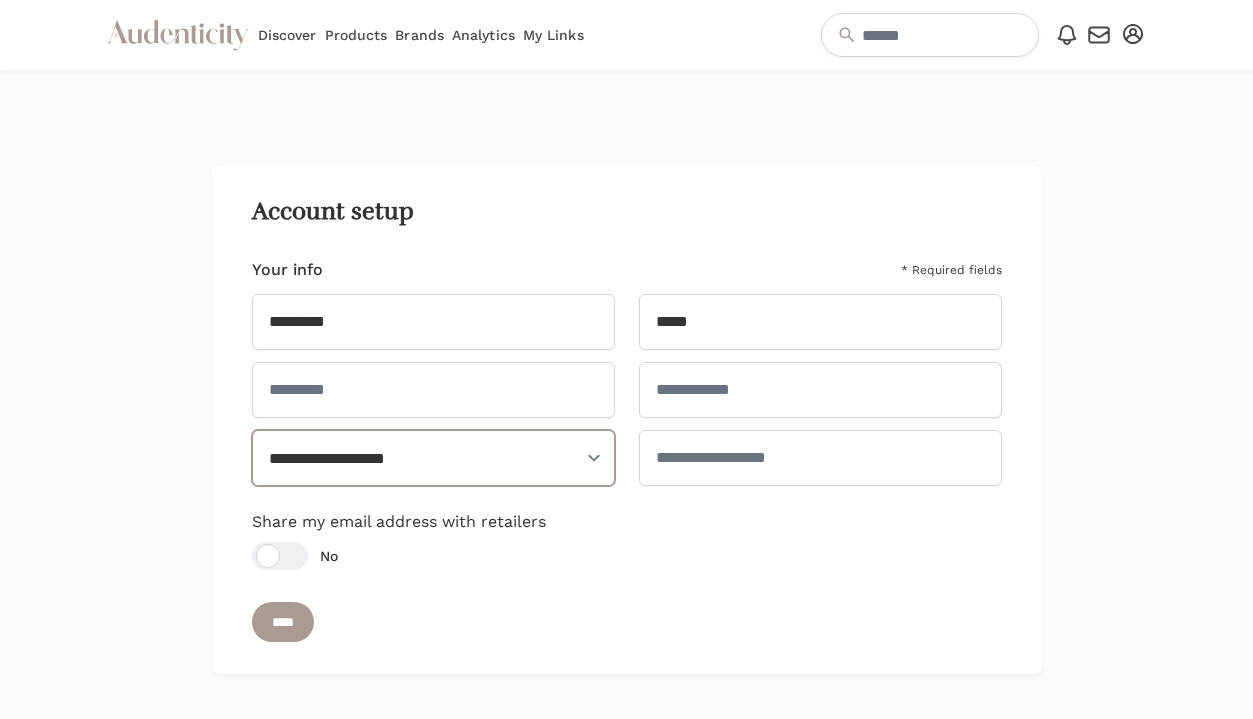 select on "**" 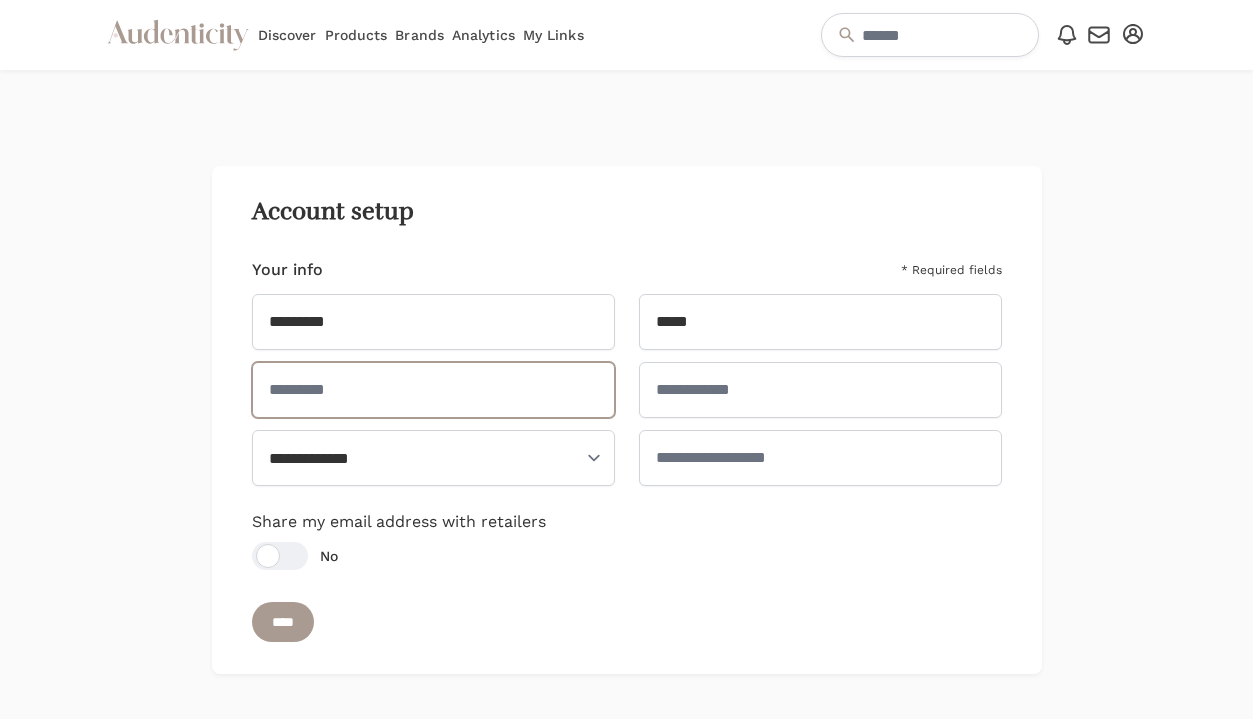 click at bounding box center [433, 390] 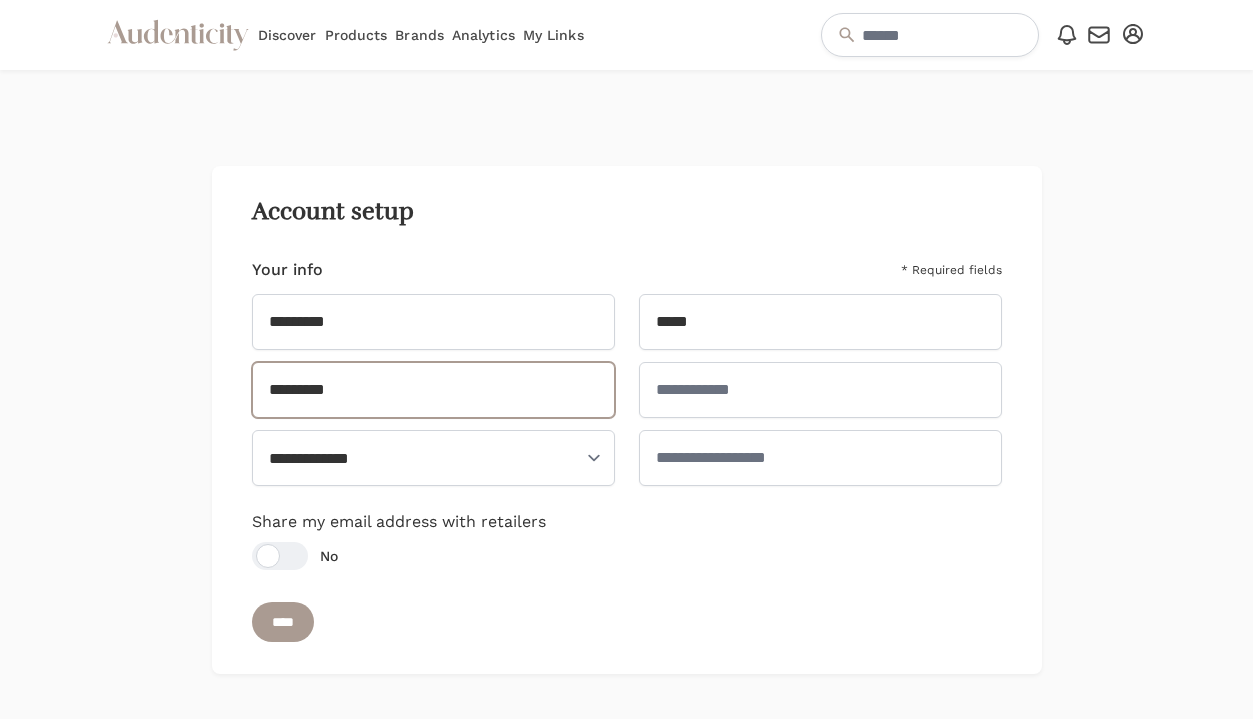 type on "*********" 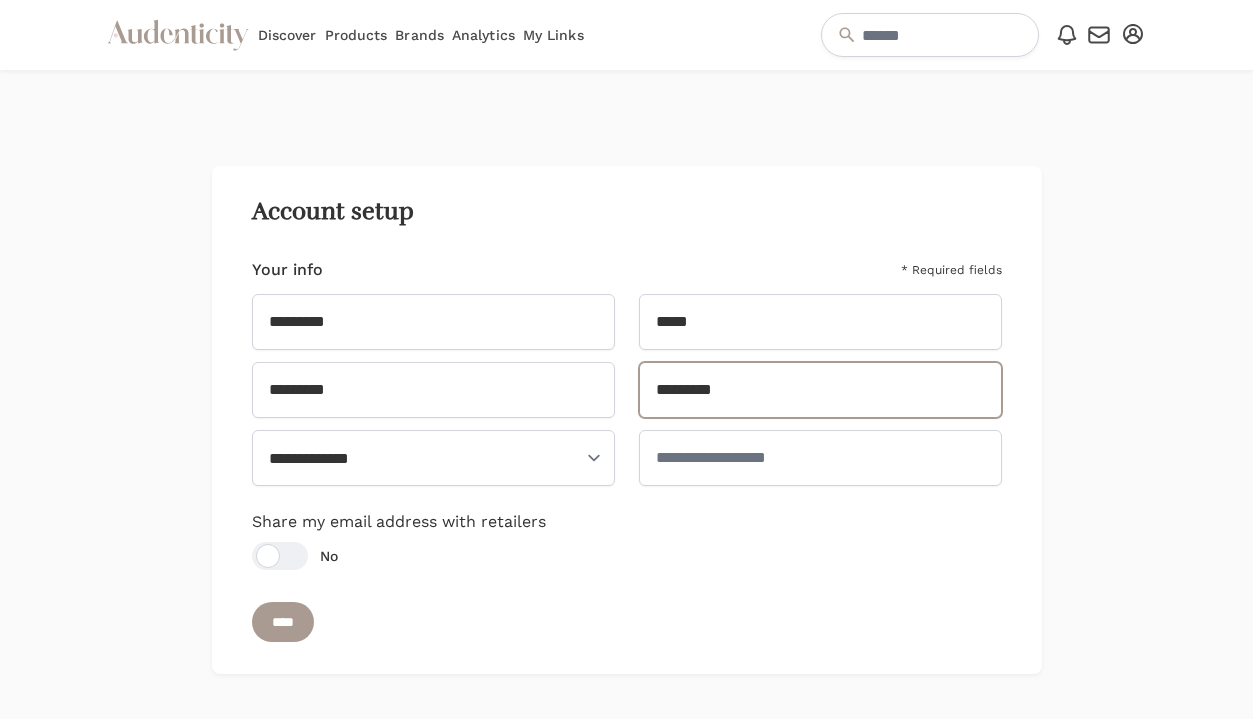 type on "*********" 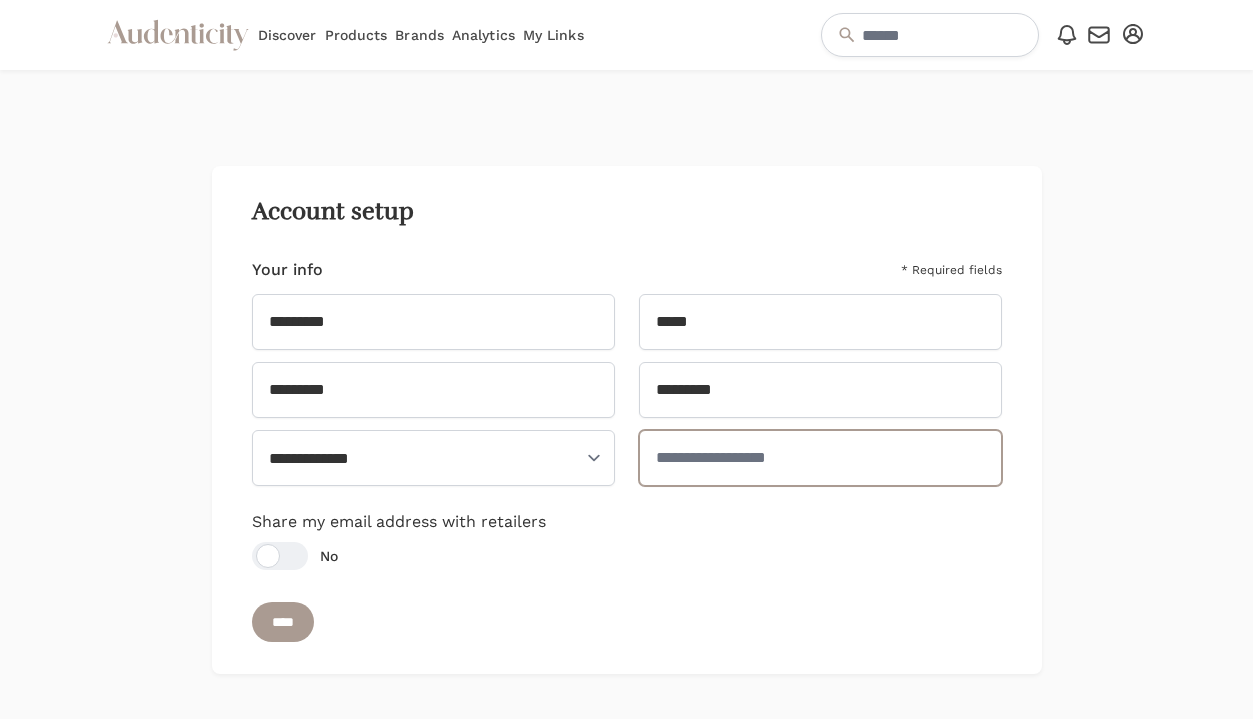 click at bounding box center [820, 458] 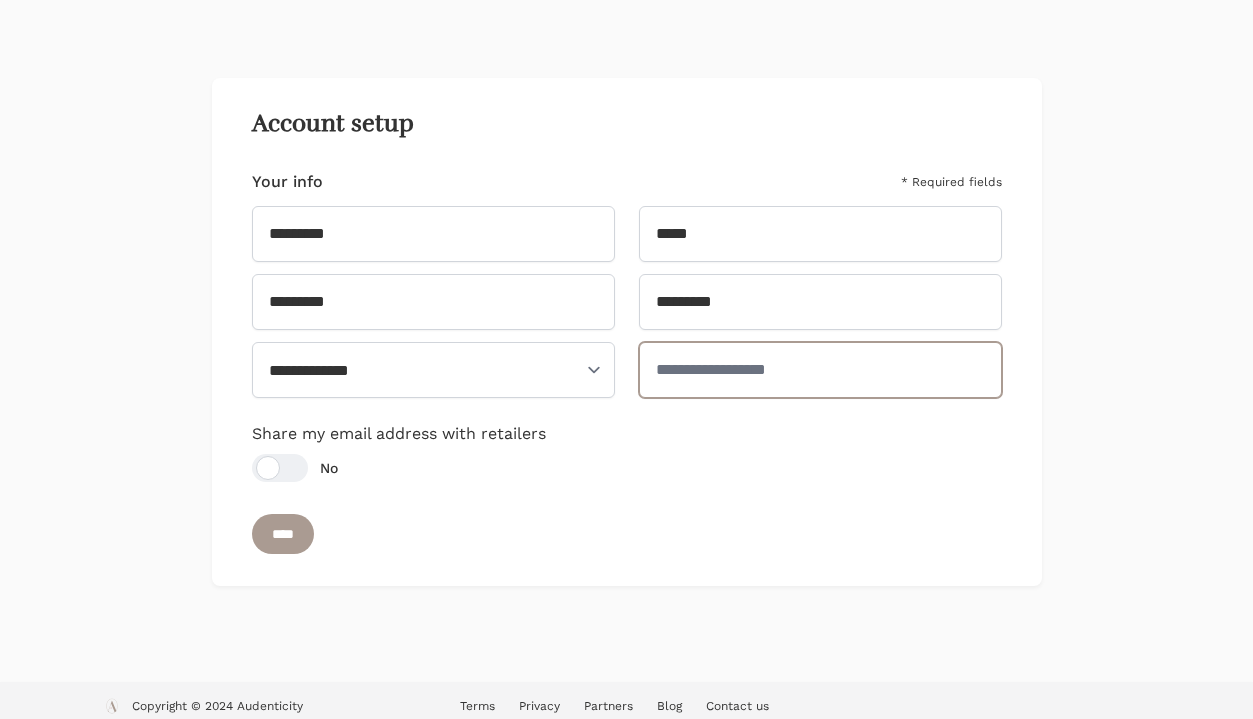 scroll, scrollTop: 102, scrollLeft: 0, axis: vertical 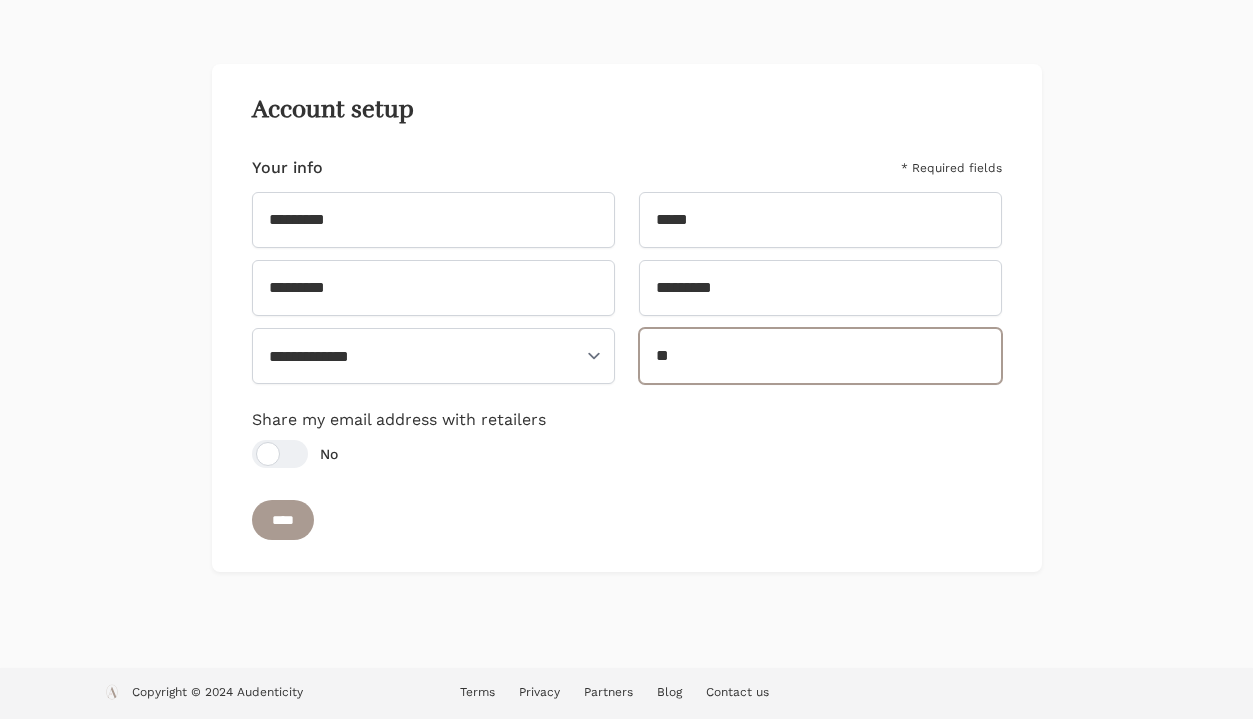 type on "*" 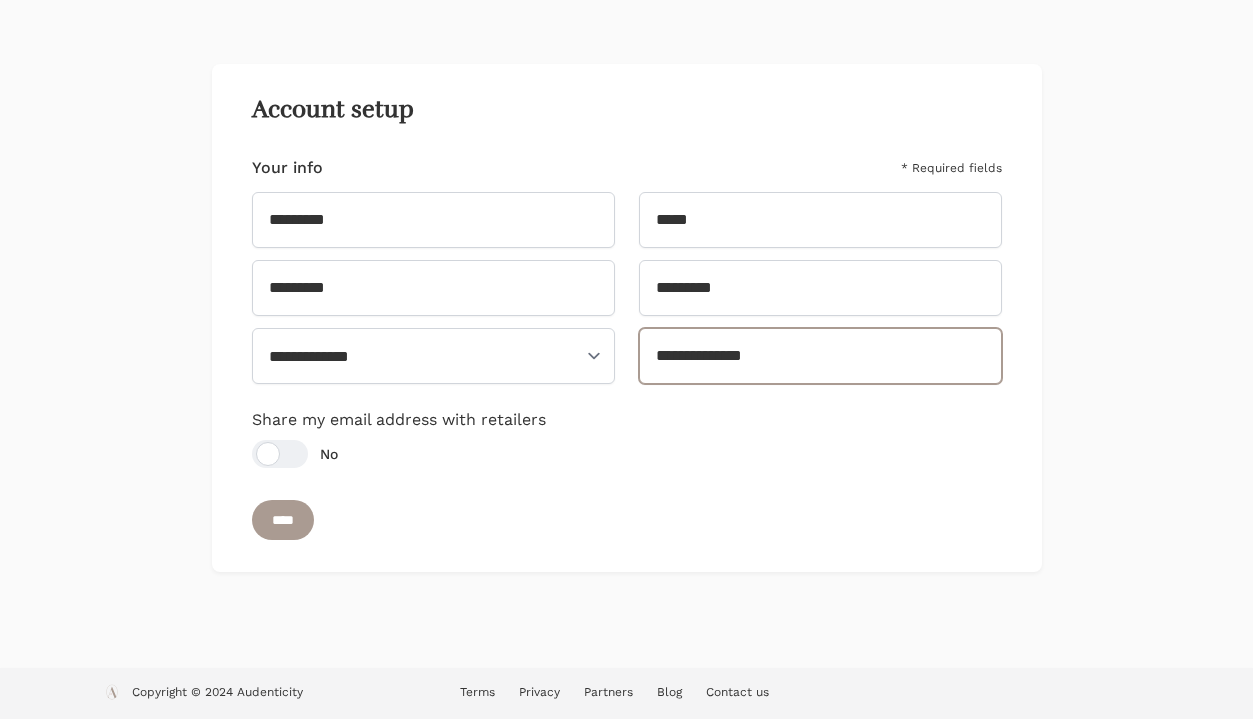 type on "**********" 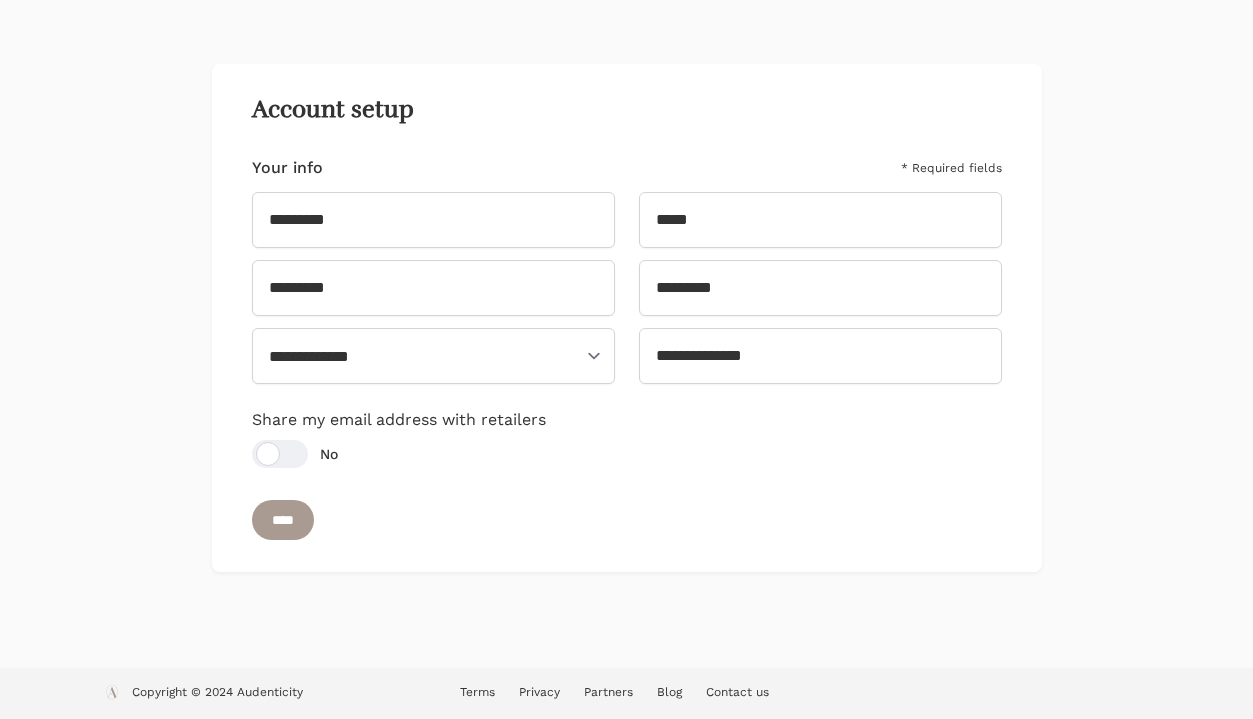 click at bounding box center (280, 454) 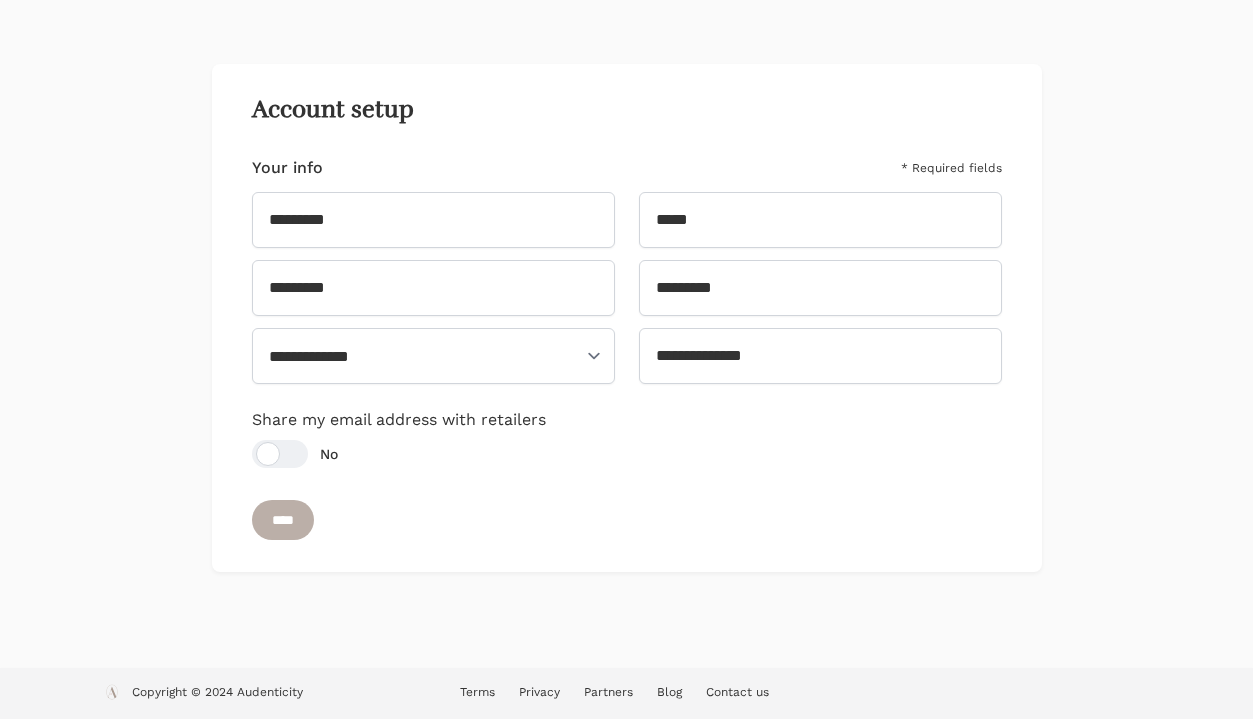 click on "****" at bounding box center (283, 520) 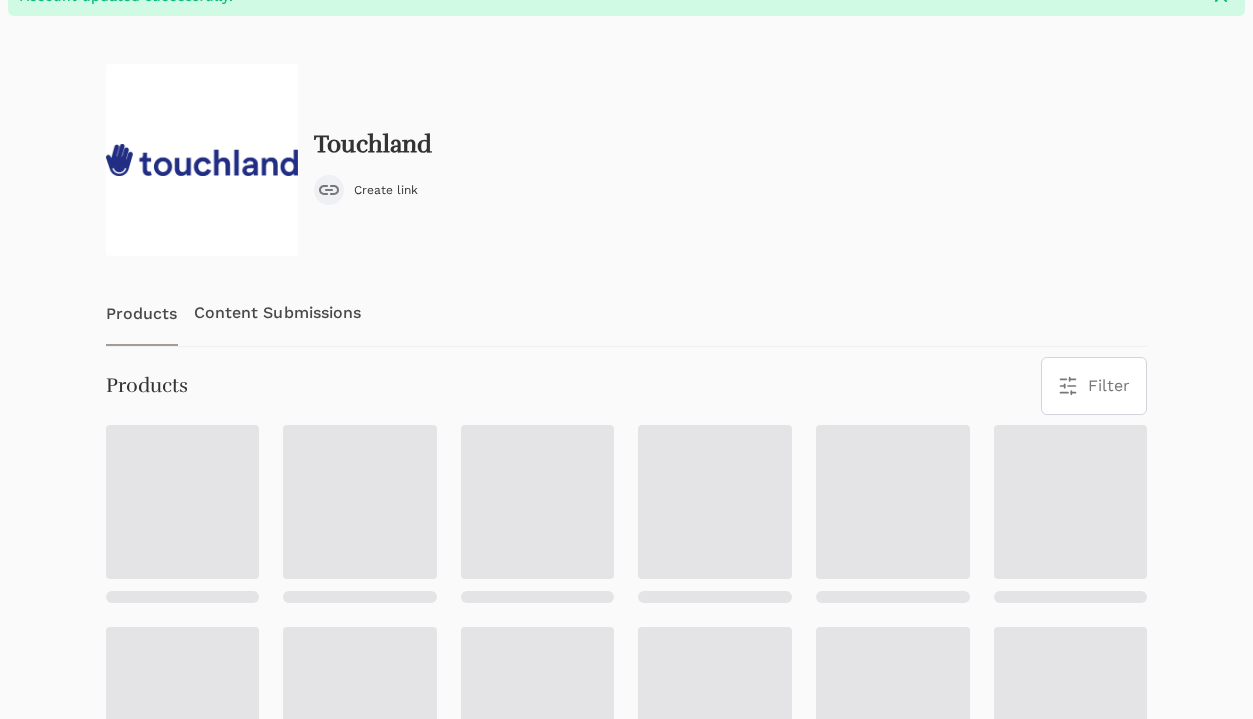 scroll, scrollTop: 0, scrollLeft: 0, axis: both 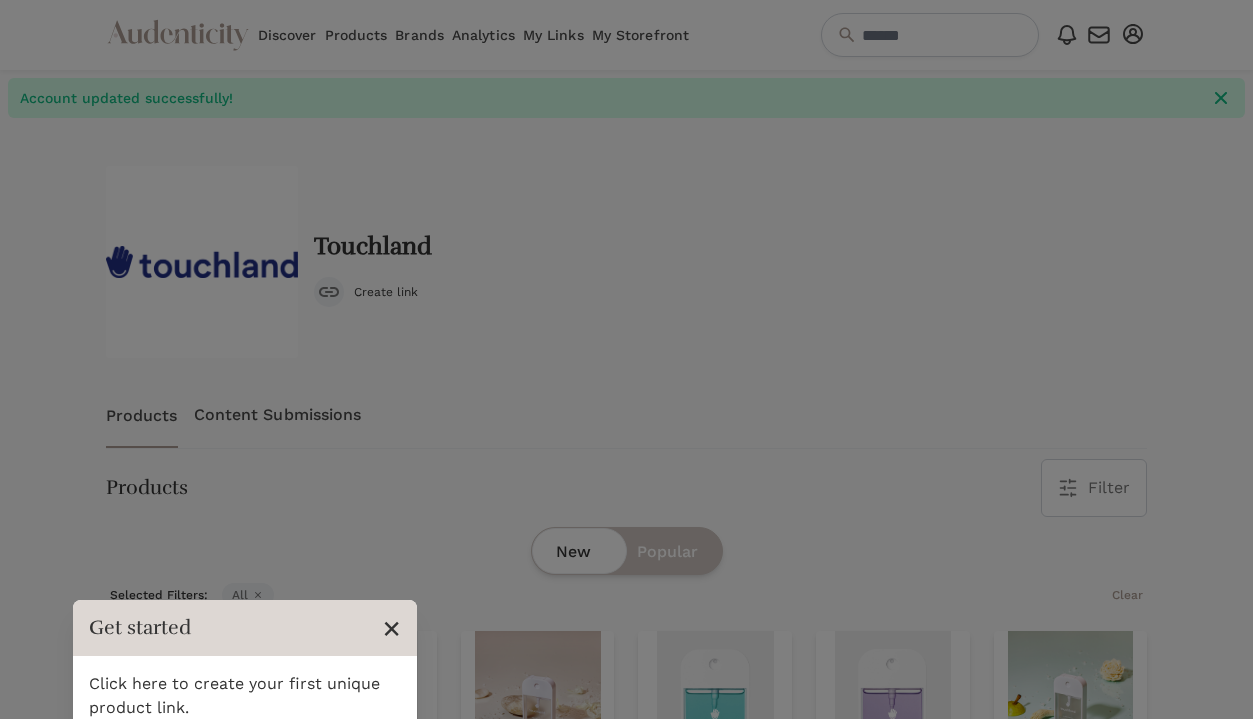click on "×" at bounding box center [391, 628] 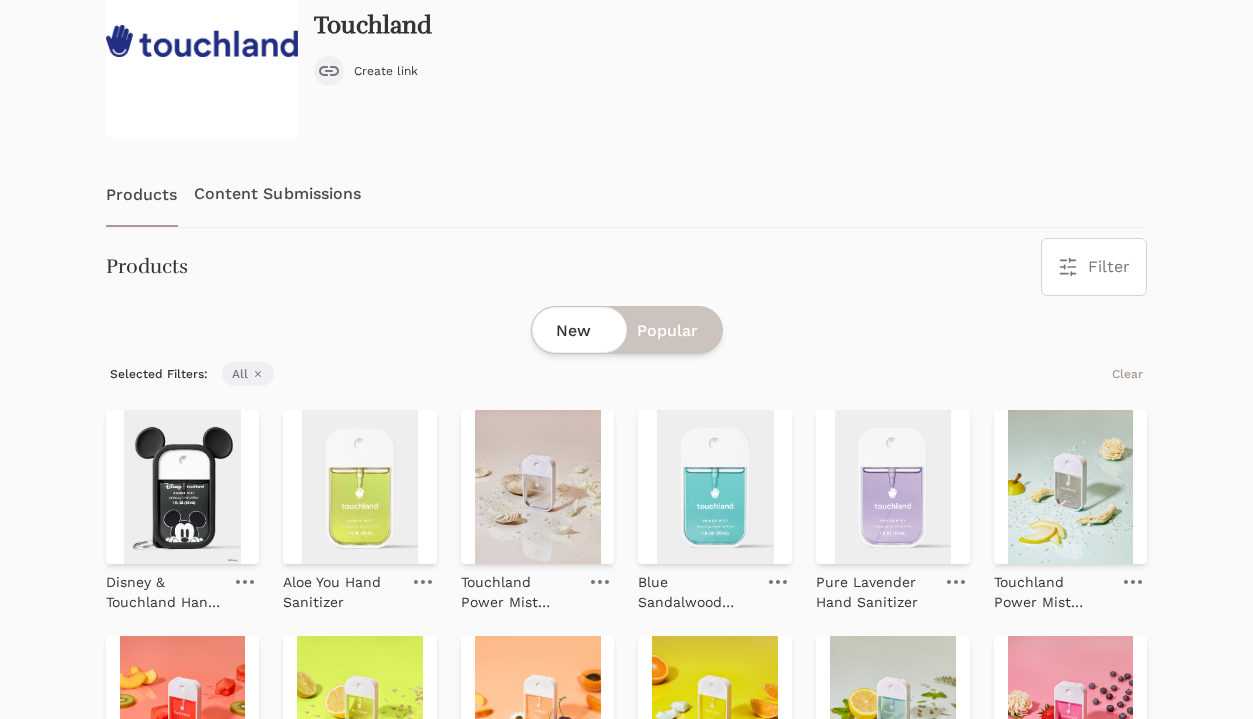 scroll, scrollTop: 225, scrollLeft: 0, axis: vertical 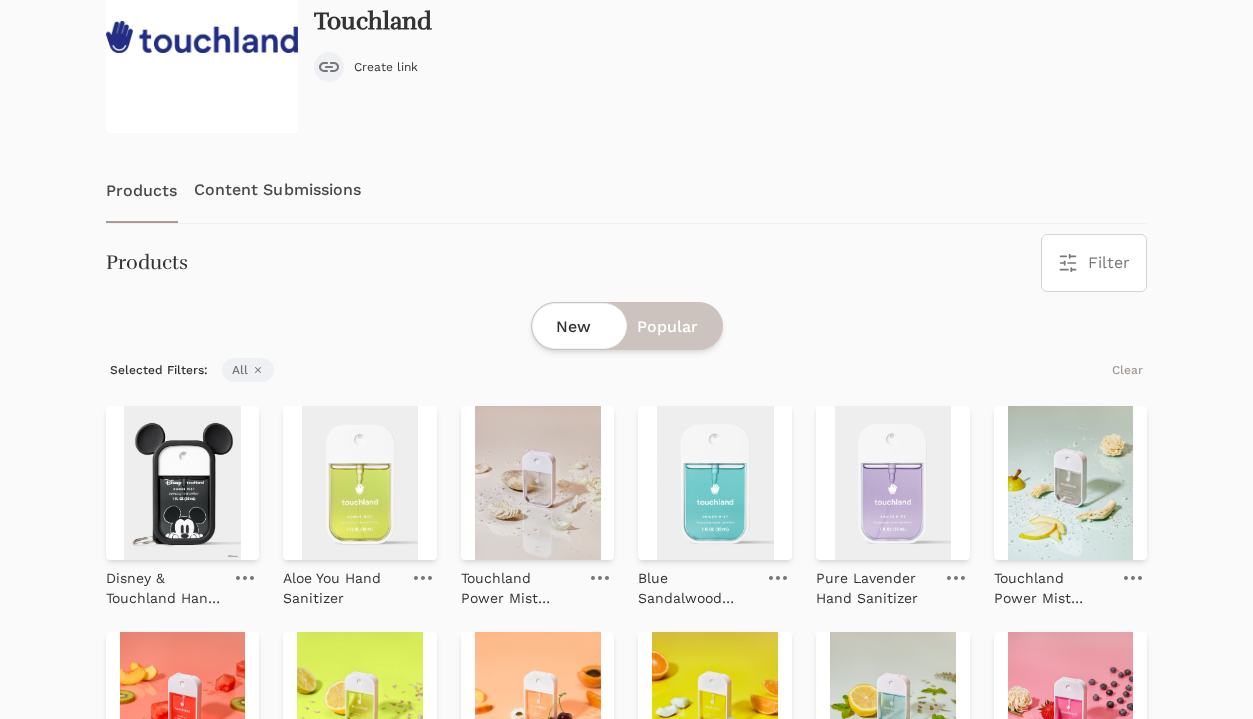 click on "Content Submissions" at bounding box center (278, 190) 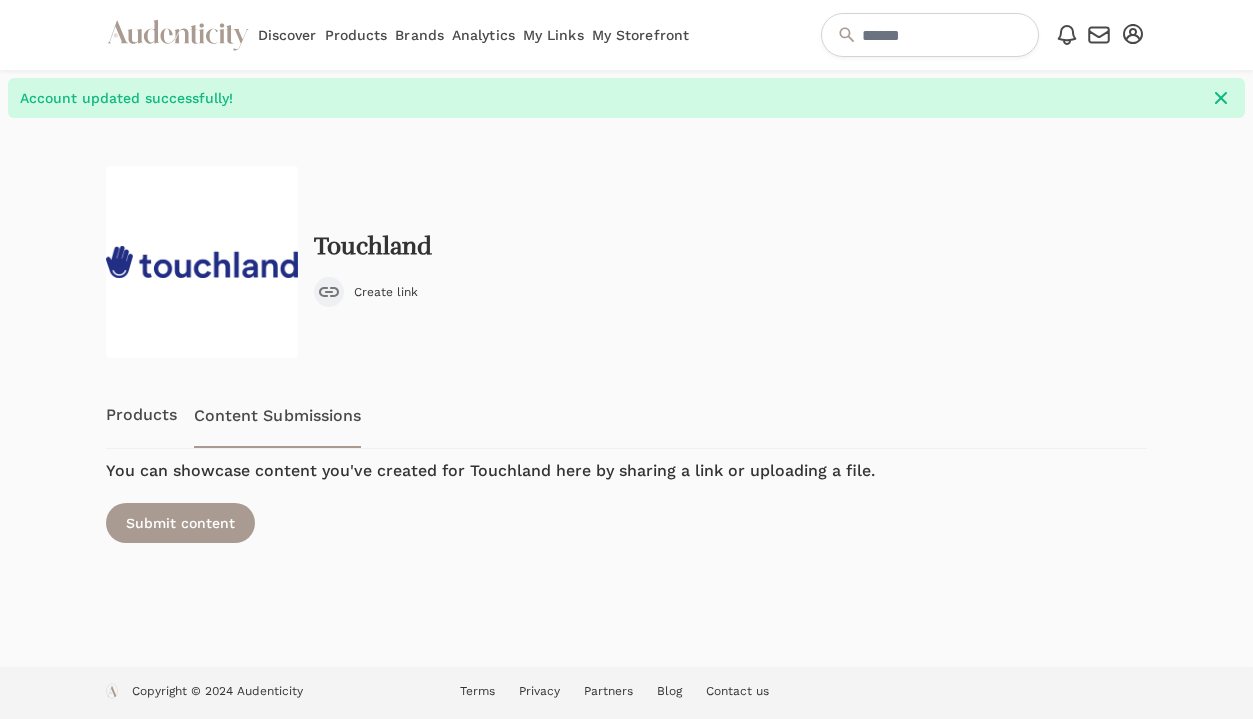 scroll, scrollTop: 0, scrollLeft: 0, axis: both 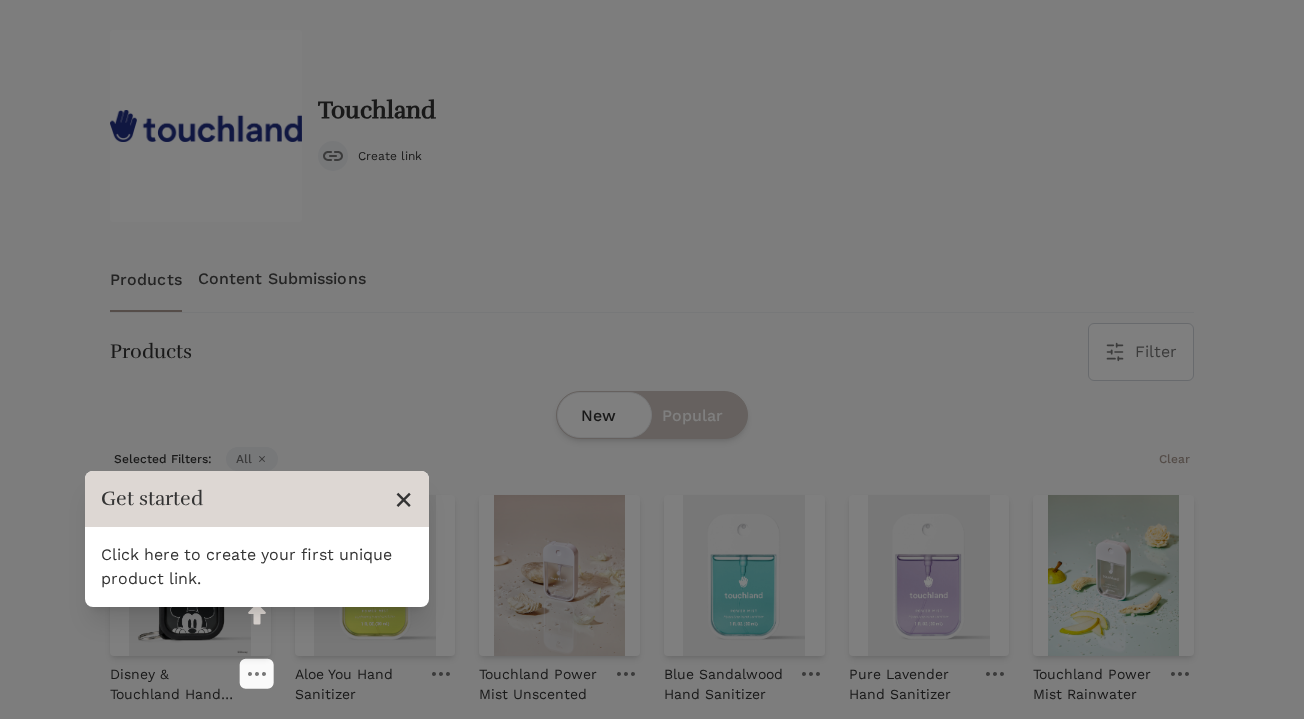 click on "×" at bounding box center (403, 499) 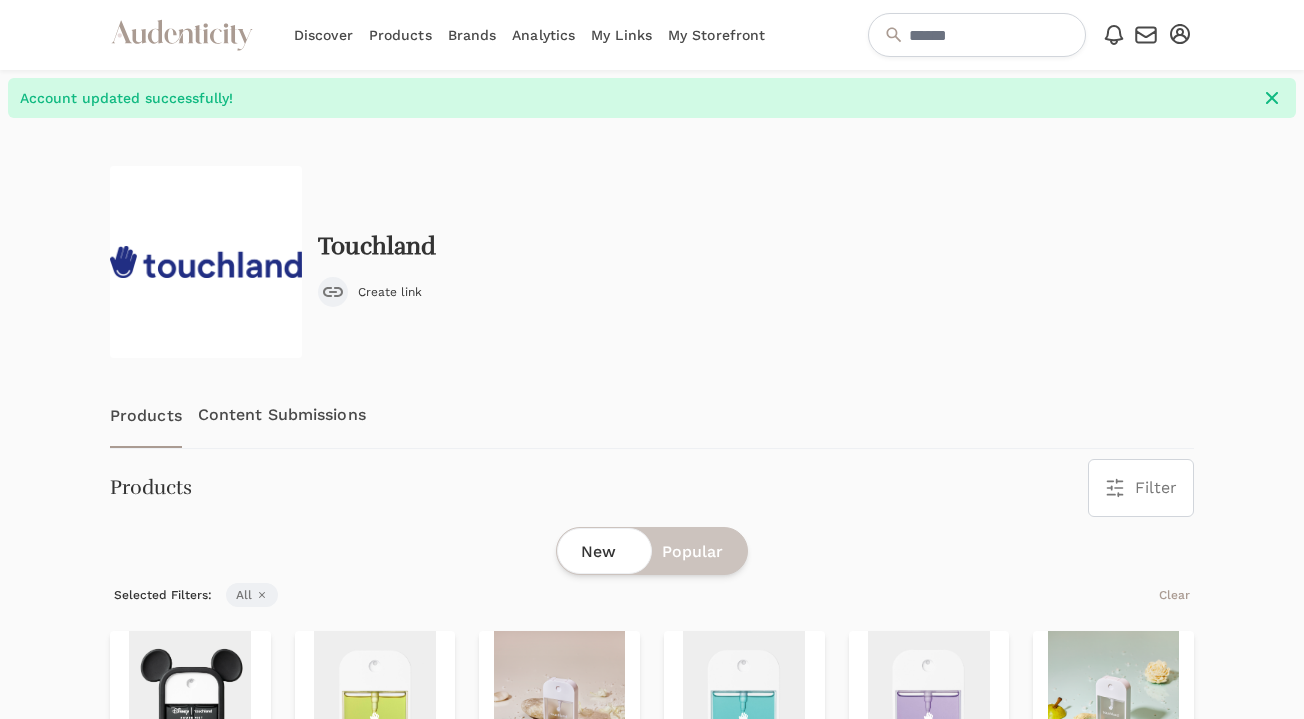 scroll, scrollTop: 8, scrollLeft: 0, axis: vertical 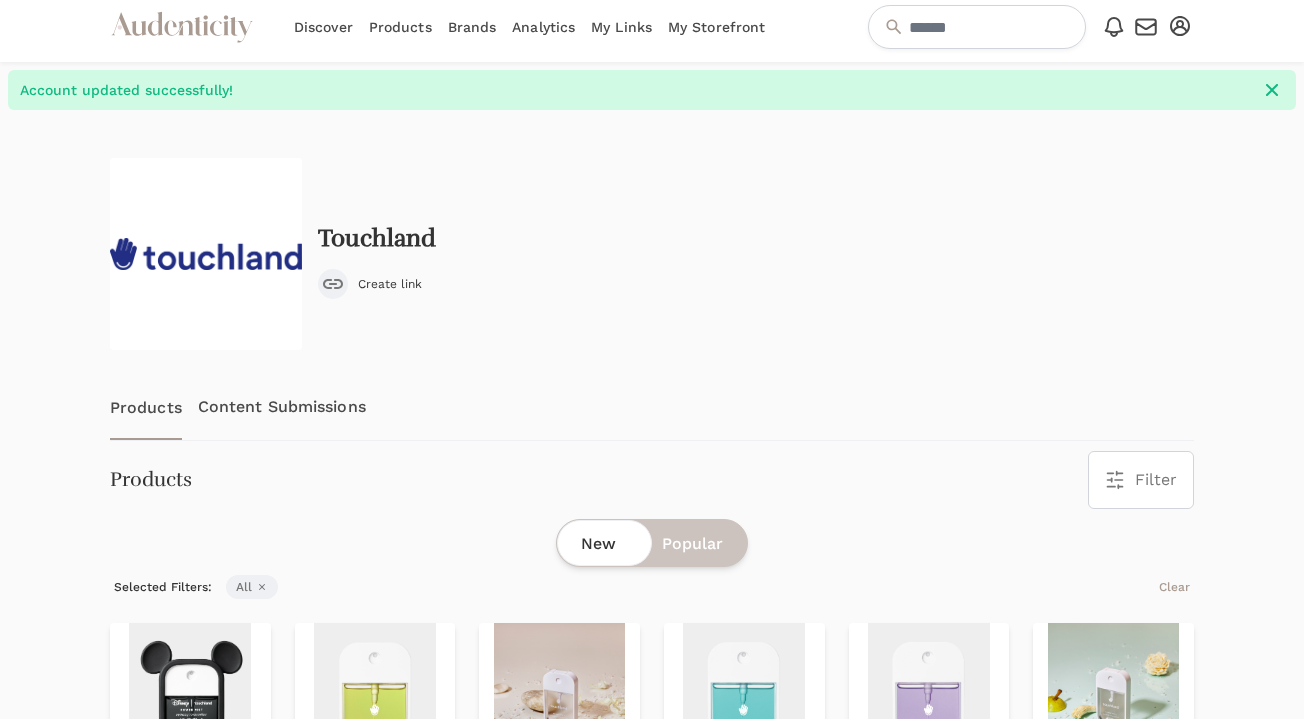 click on "Brands" at bounding box center (472, 27) 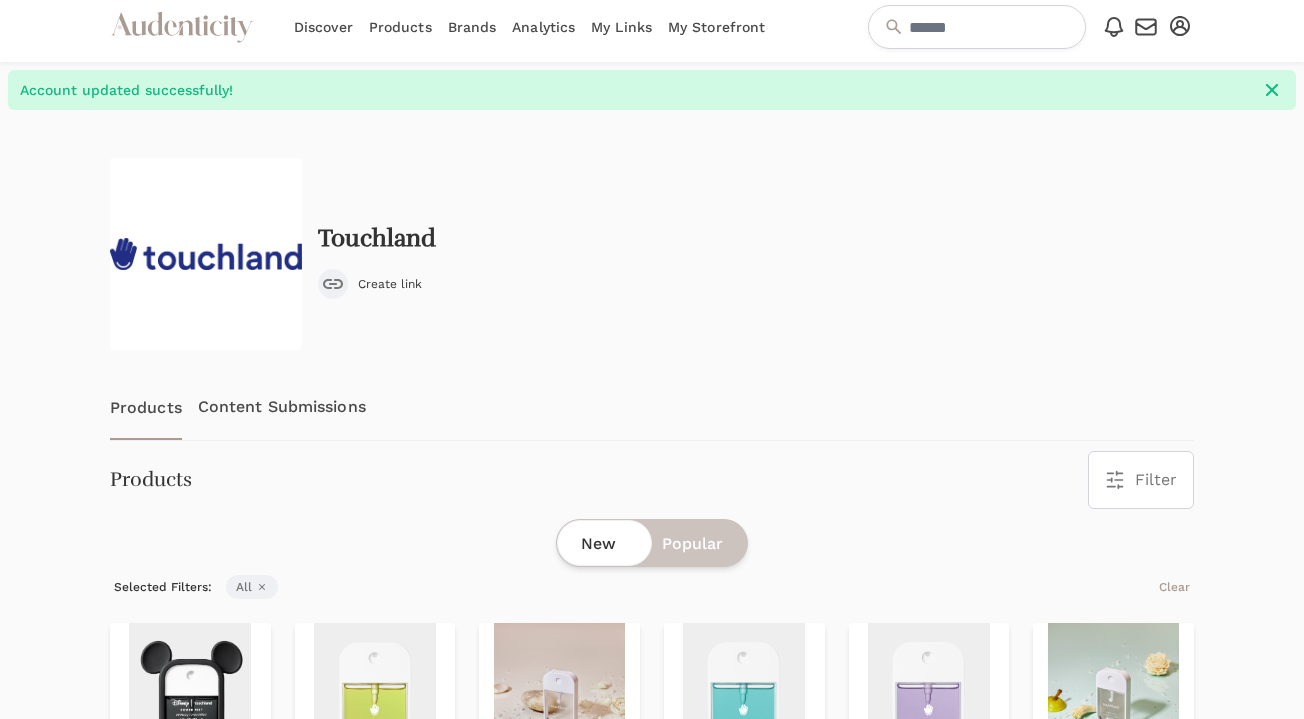 scroll, scrollTop: 0, scrollLeft: 0, axis: both 